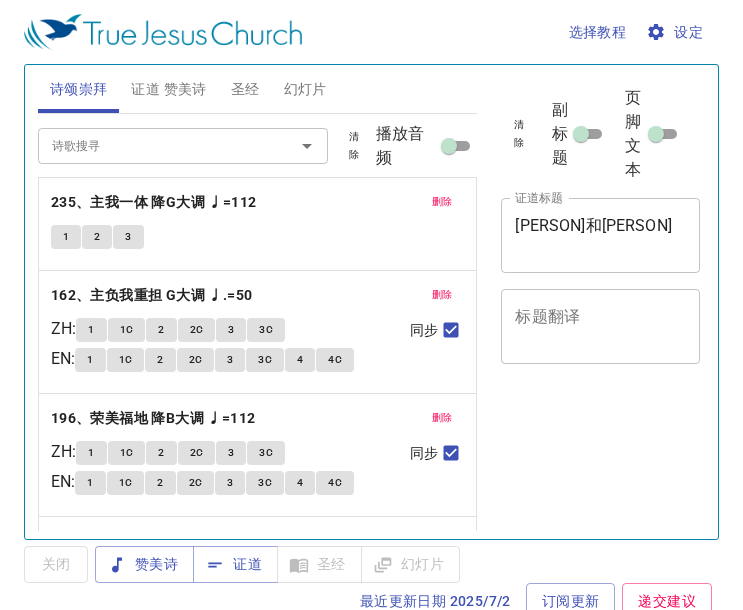 scroll, scrollTop: 0, scrollLeft: 0, axis: both 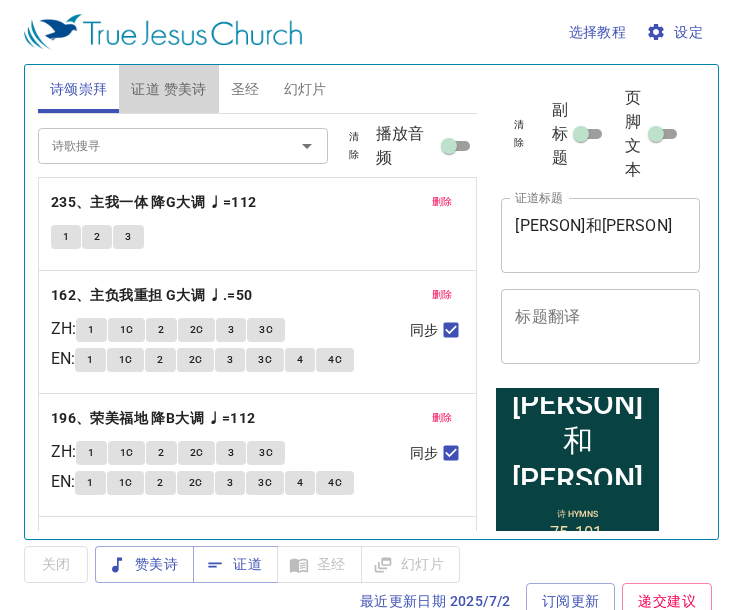 click on "证道 赞美诗" at bounding box center [168, 89] 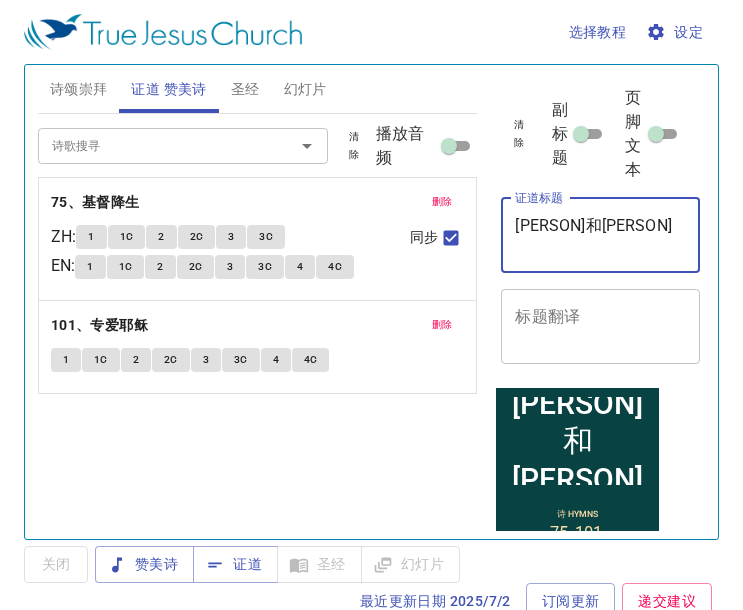 drag, startPoint x: 627, startPoint y: 227, endPoint x: 477, endPoint y: 210, distance: 150.96027 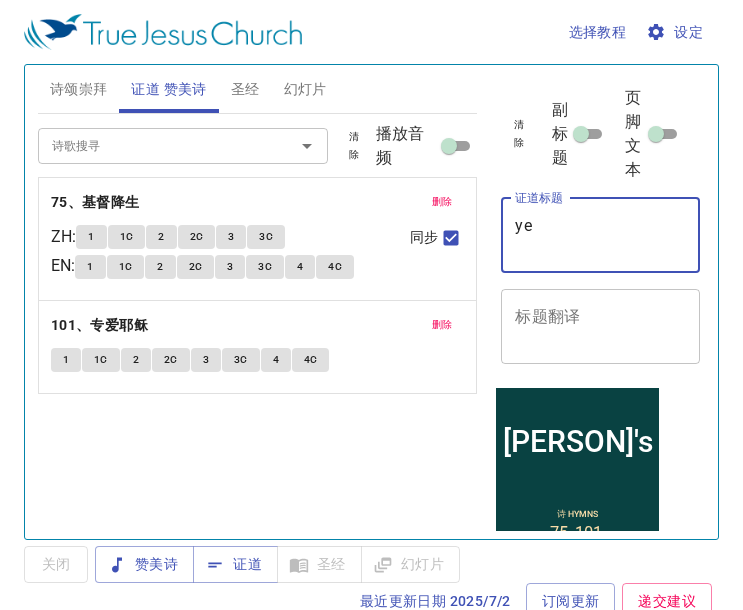 type on "y" 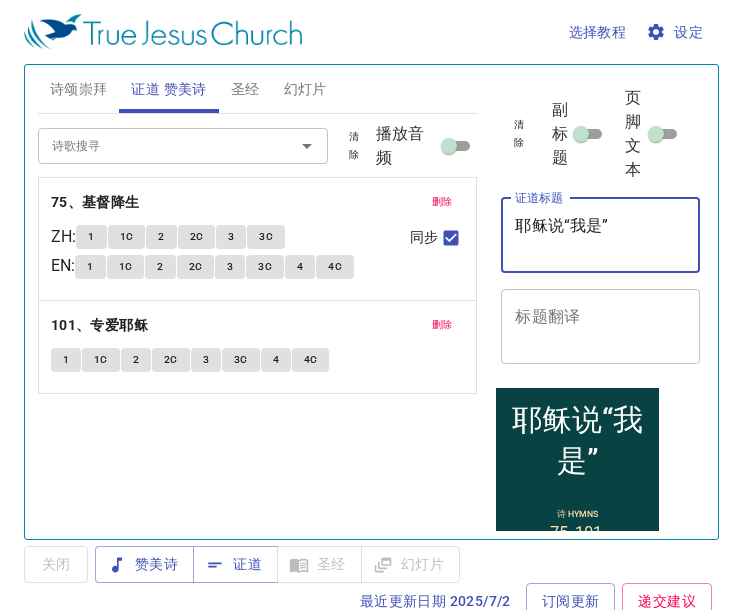 type on "耶稣说“我是”" 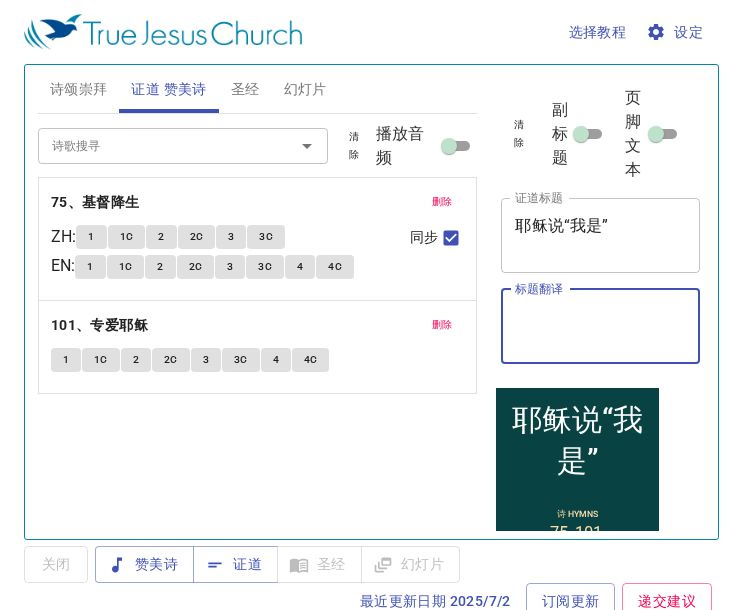 click on "标题翻译" at bounding box center [600, 326] 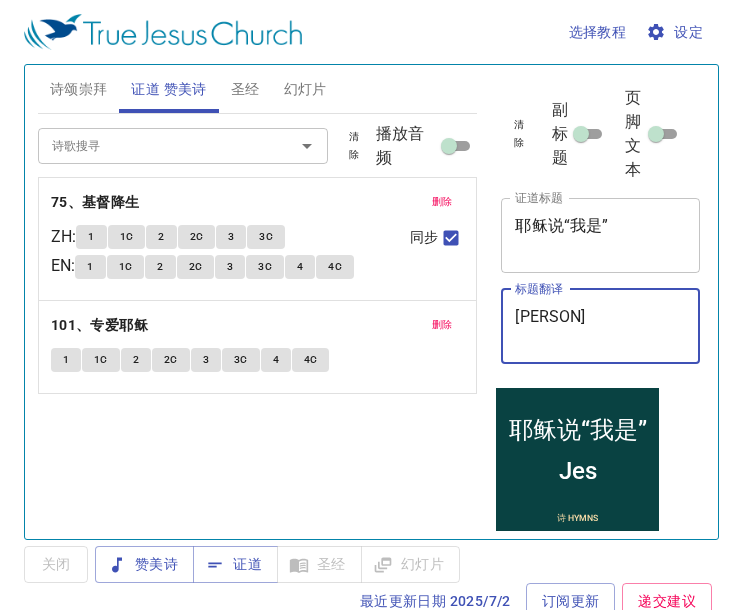 type on "J" 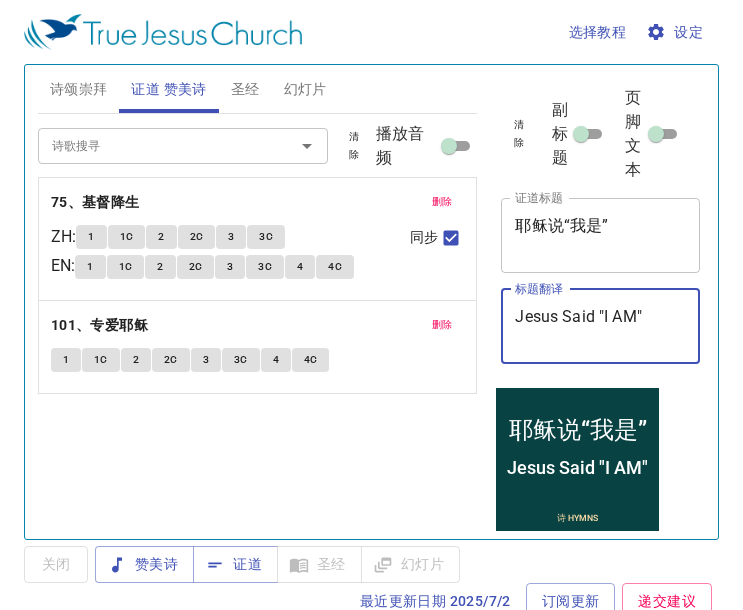 type on "Jesus Said "I AM"" 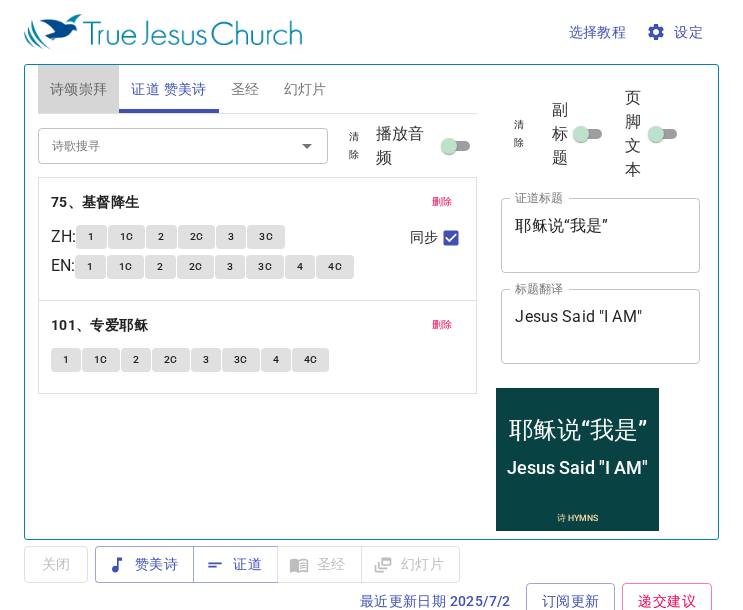 click on "诗颂崇拜" at bounding box center (79, 89) 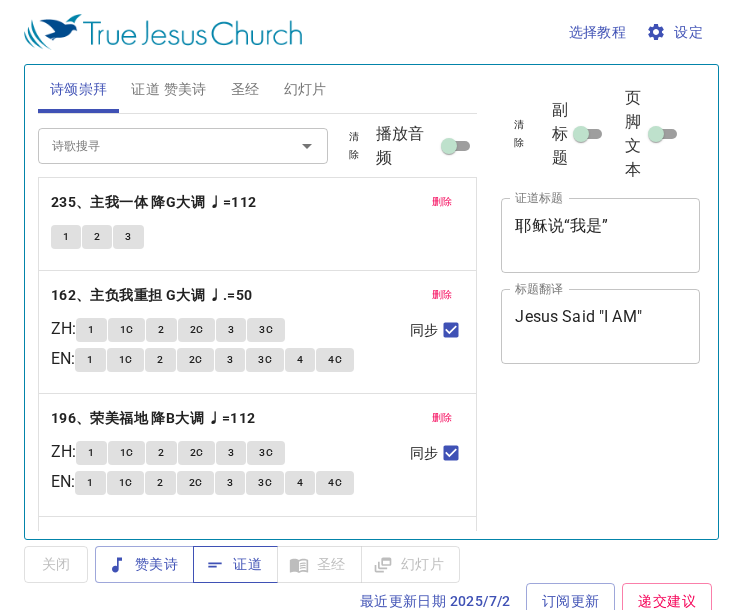 scroll, scrollTop: 0, scrollLeft: 0, axis: both 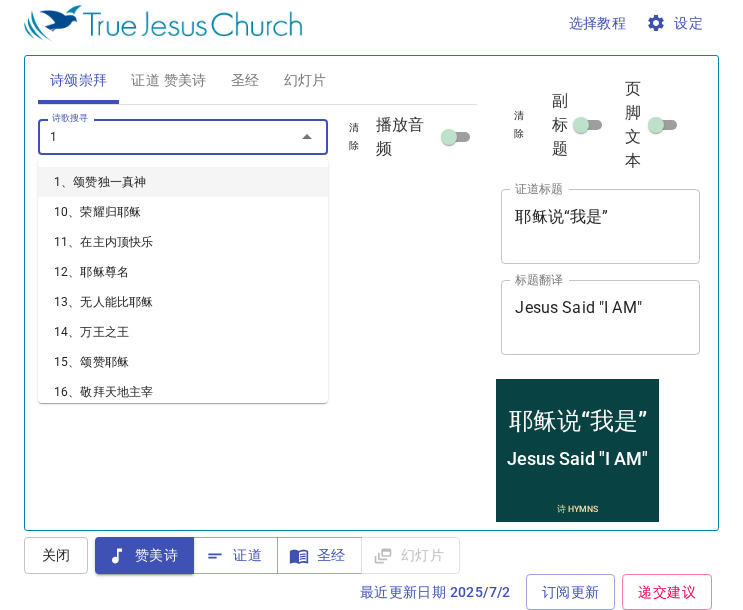 type on "17" 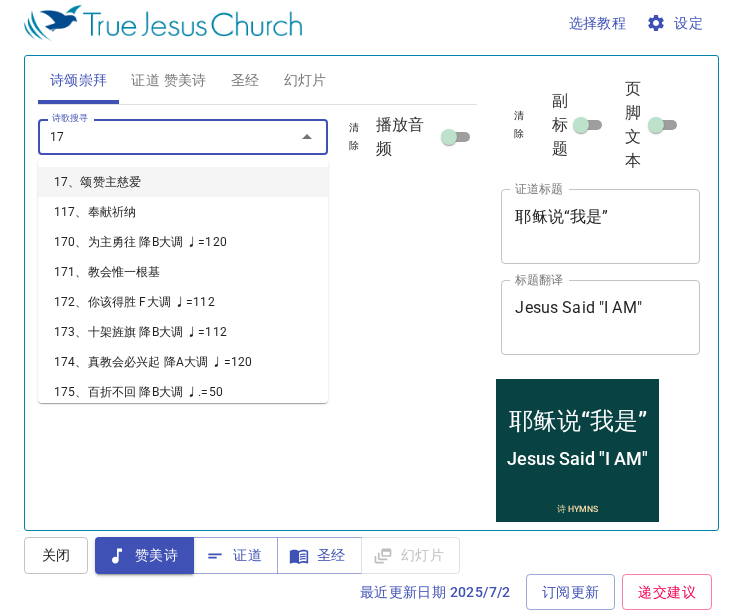 click on "17、颂赞主慈爱" at bounding box center (183, 182) 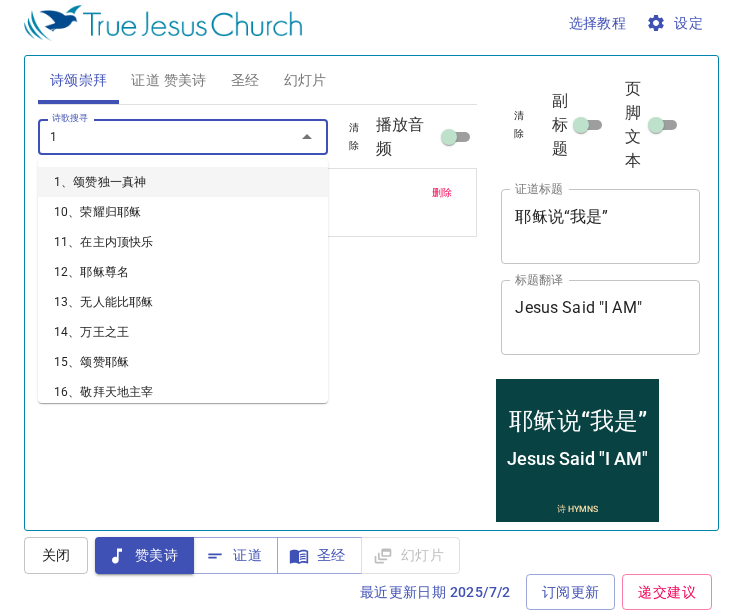 type on "18" 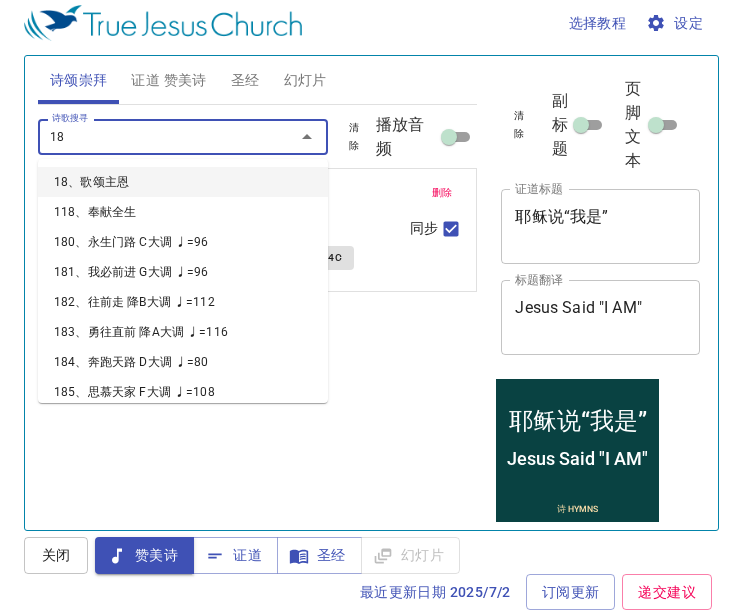 click on "18、歌颂主恩" at bounding box center [183, 182] 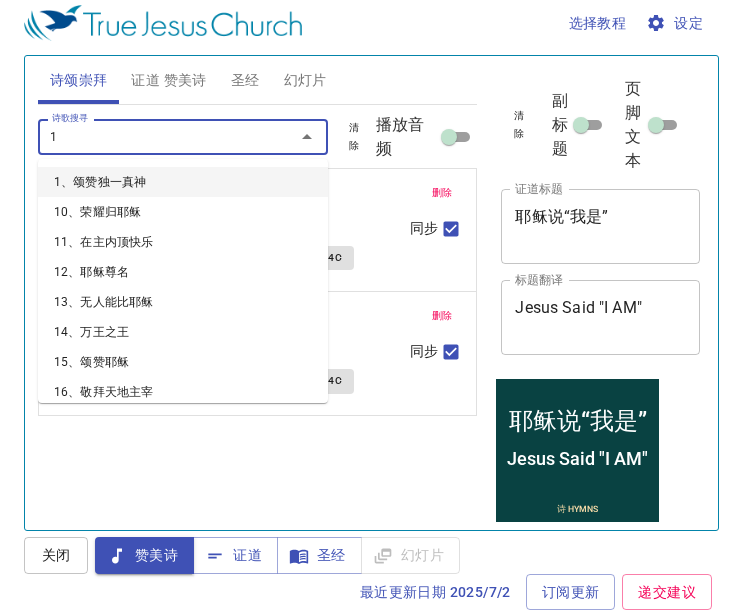 type on "19" 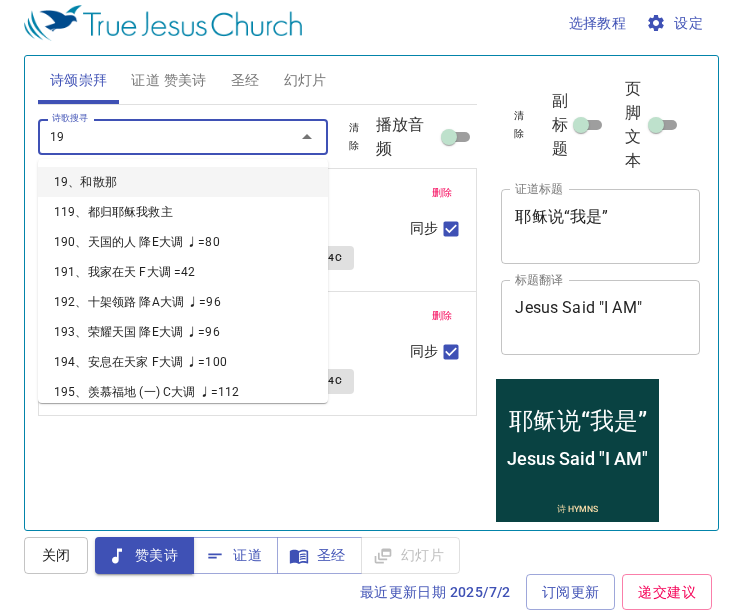 click on "19、和散那" at bounding box center (183, 182) 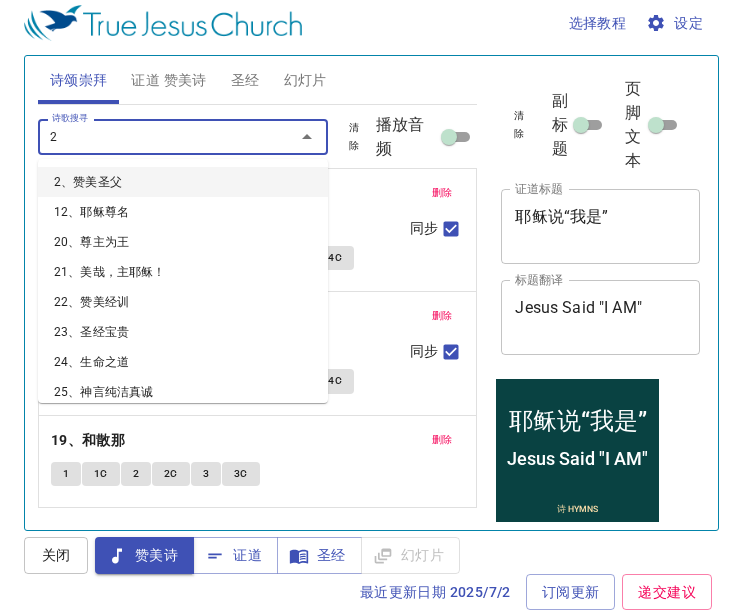 type on "20" 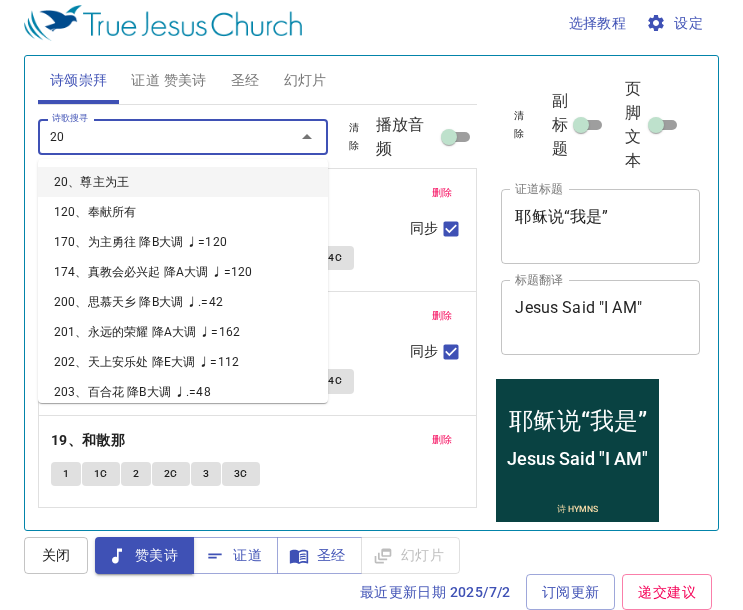 click on "20、尊主为王" at bounding box center (183, 182) 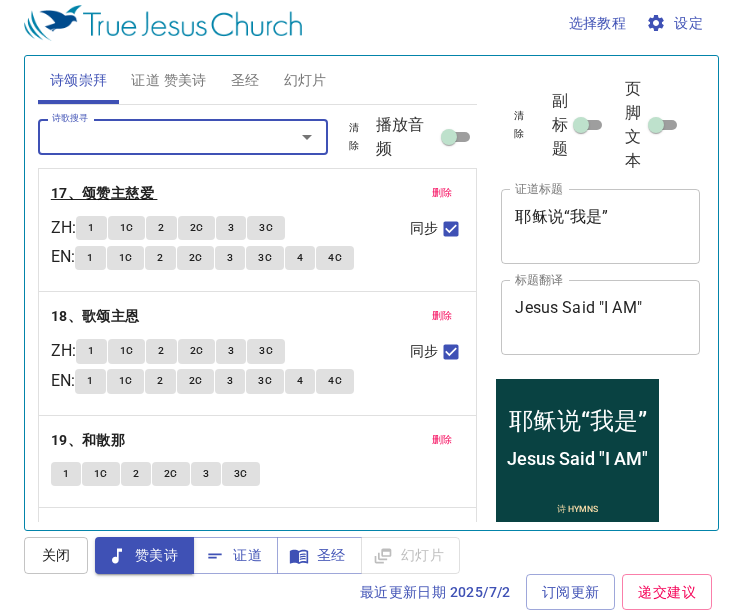 click on "17、颂赞主慈爱" at bounding box center (102, 193) 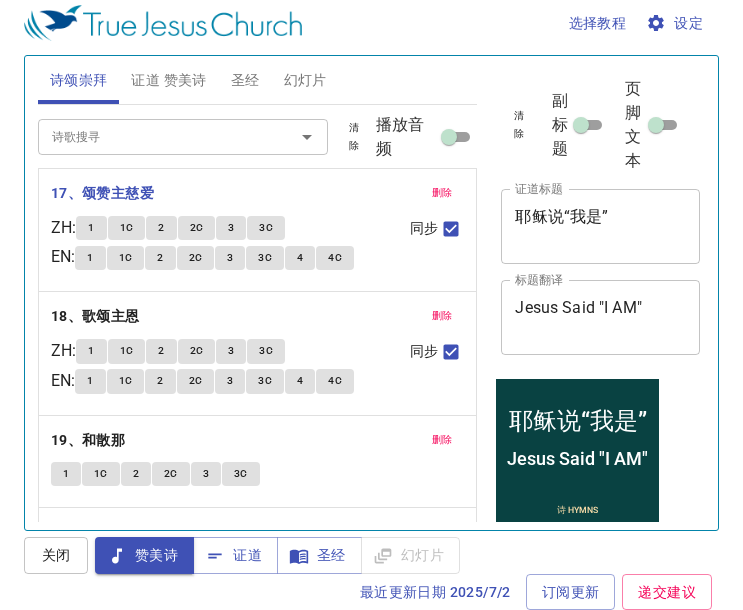 click on "证道 赞美诗" at bounding box center (168, 80) 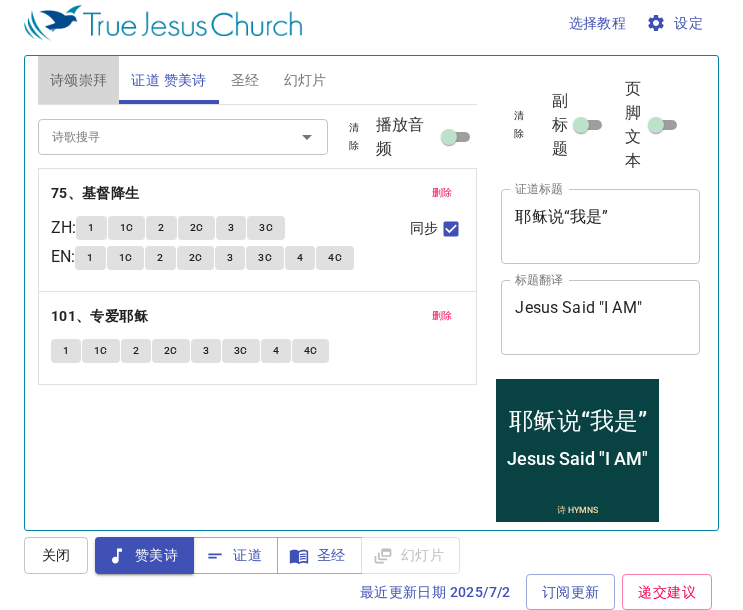 click on "诗颂崇拜" at bounding box center (79, 80) 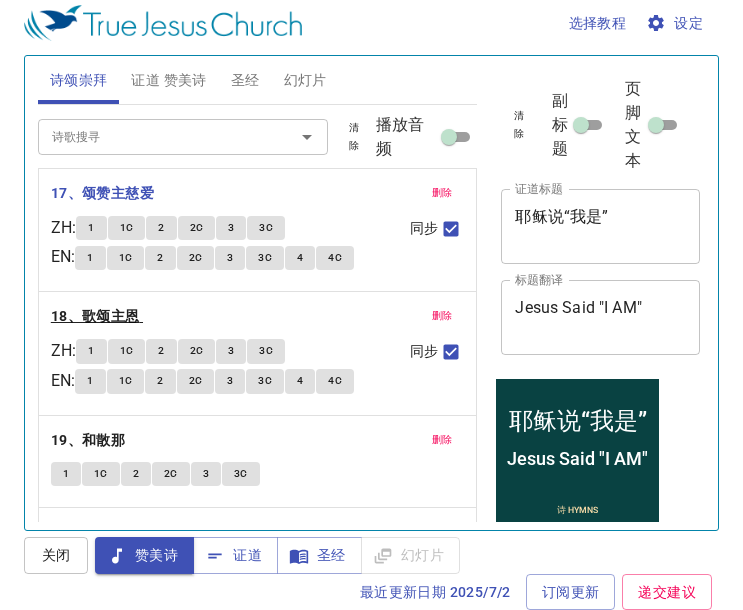 click on "18、歌颂主恩" at bounding box center (95, 316) 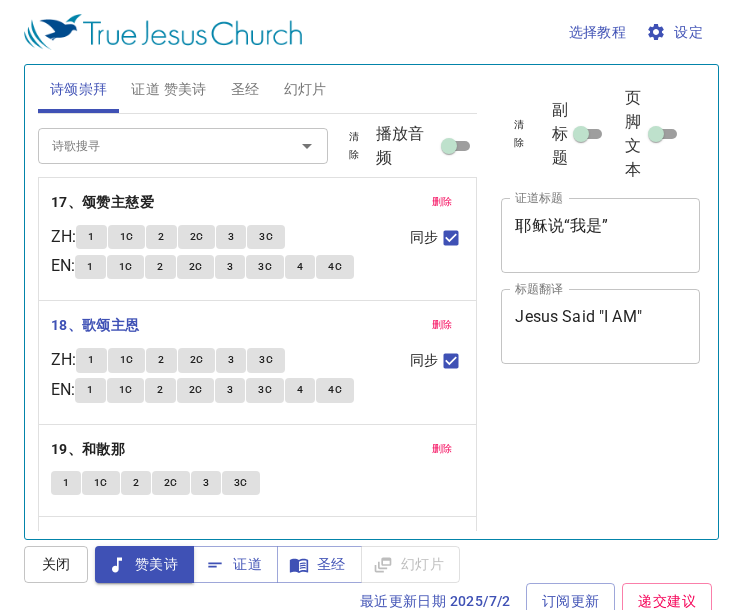 scroll, scrollTop: 9, scrollLeft: 0, axis: vertical 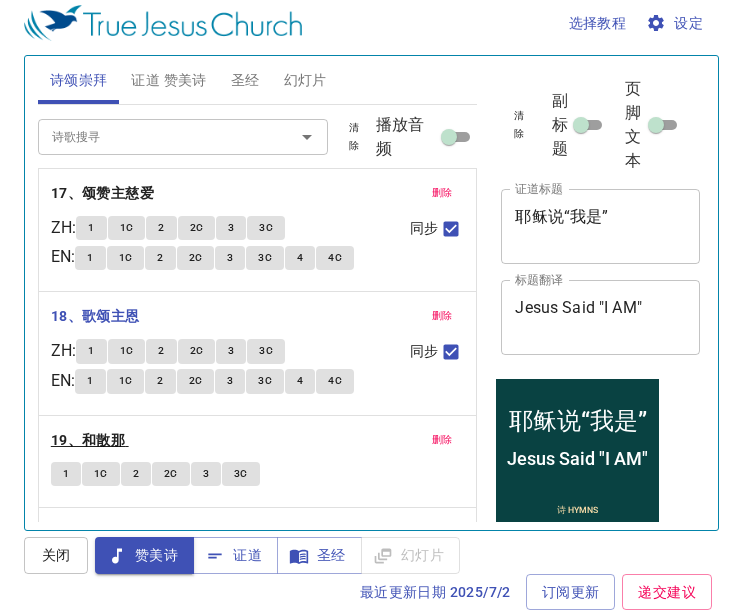 click on "19、和散那" at bounding box center (88, 440) 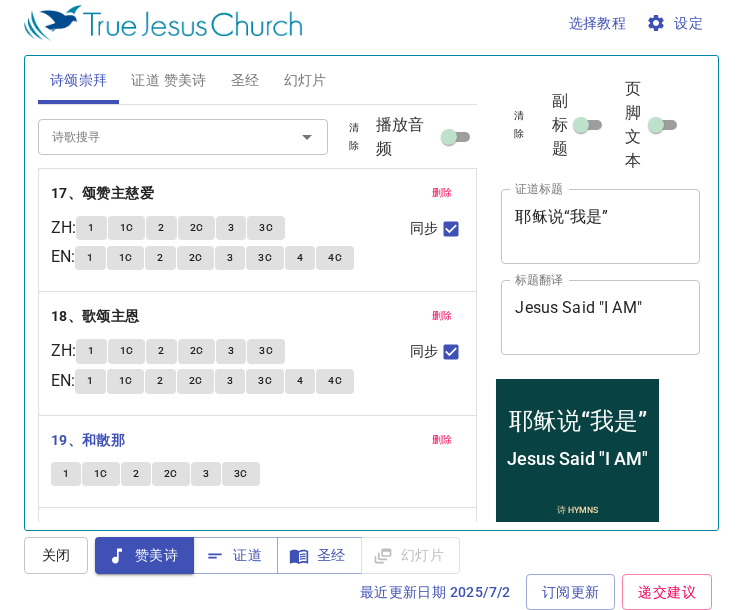 scroll, scrollTop: 110, scrollLeft: 0, axis: vertical 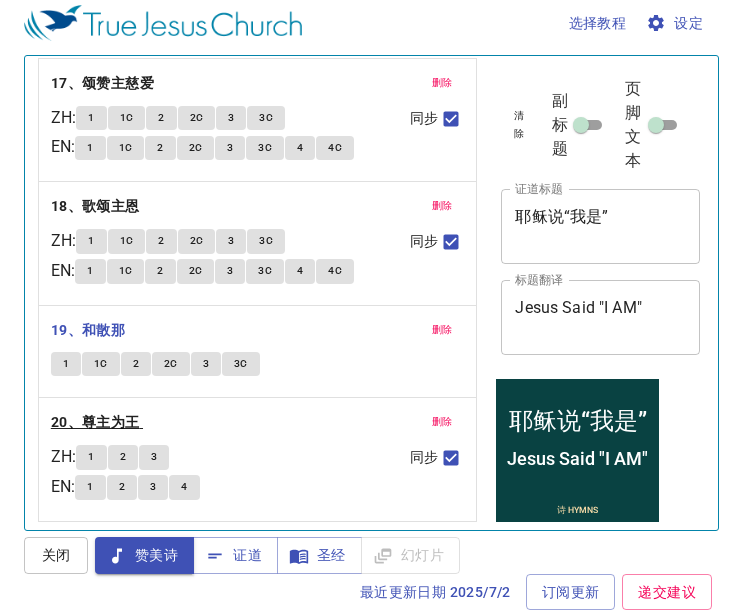 click on "20、尊主为王" at bounding box center [95, 422] 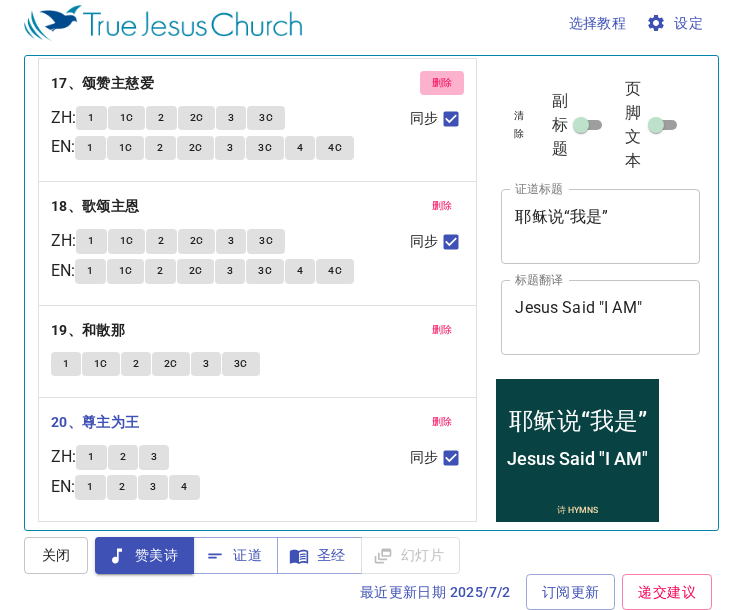 click on "删除" at bounding box center [442, 83] 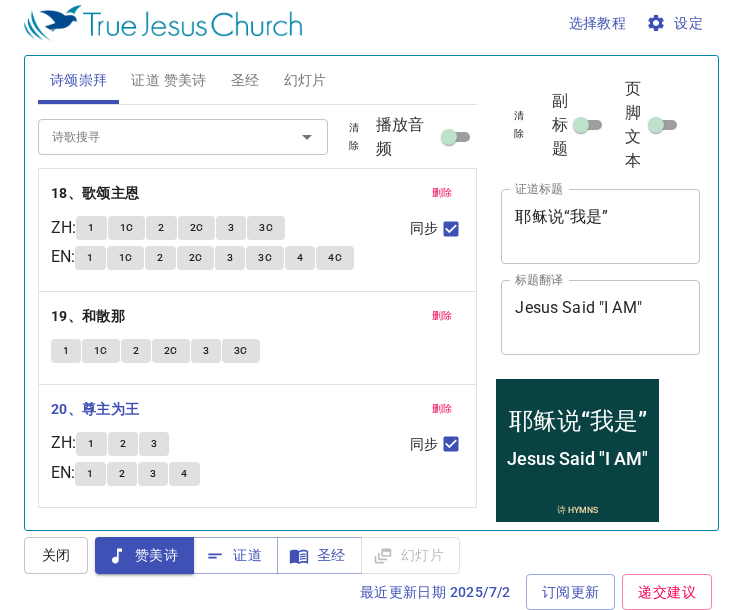 click on "删除" at bounding box center (442, 193) 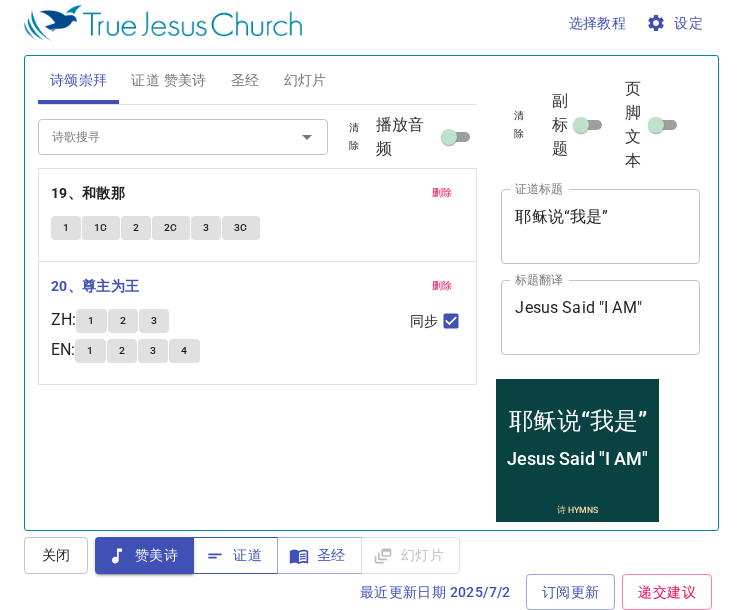 click on "证道" at bounding box center [235, 555] 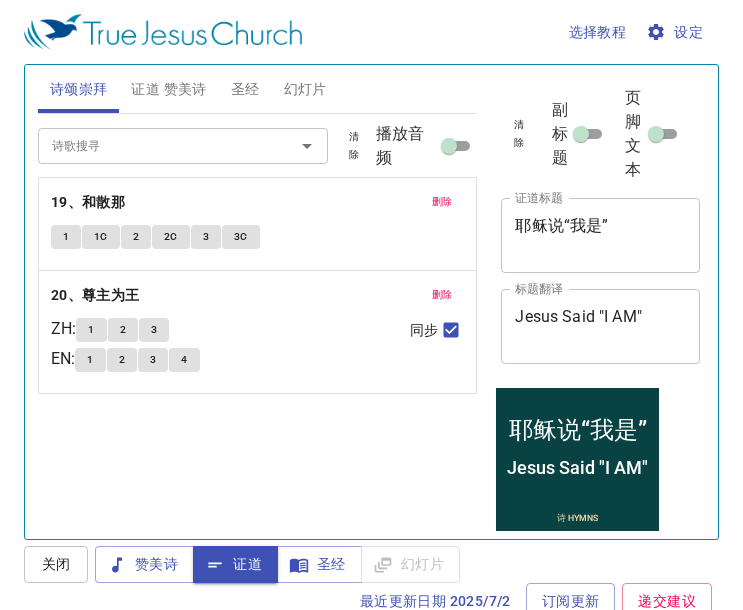 click on "证道 赞美诗" at bounding box center (168, 89) 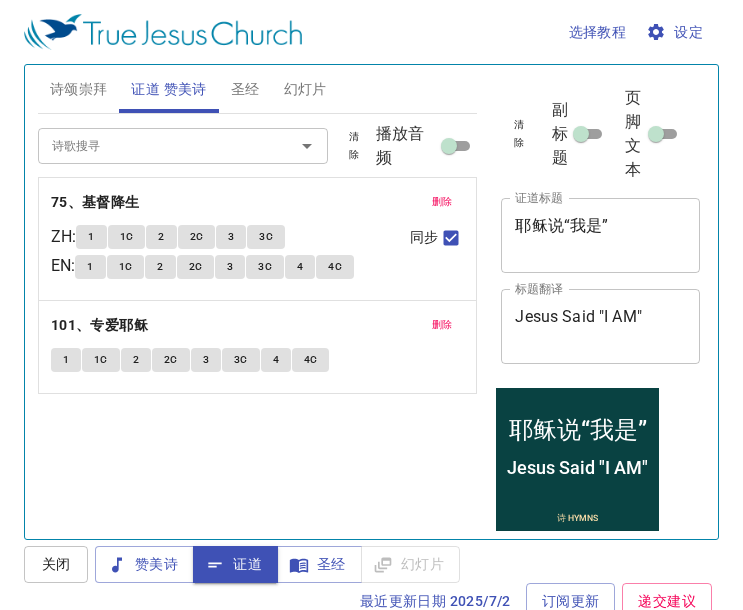 scroll, scrollTop: 9, scrollLeft: 0, axis: vertical 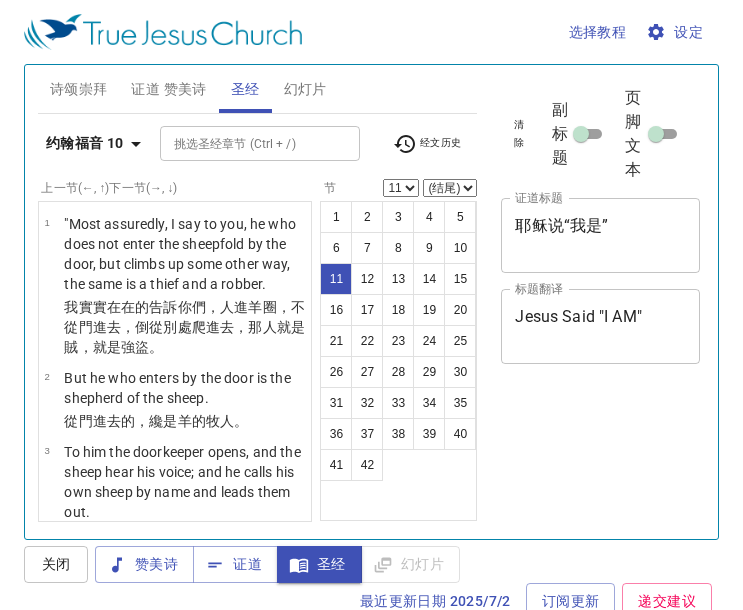select on "11" 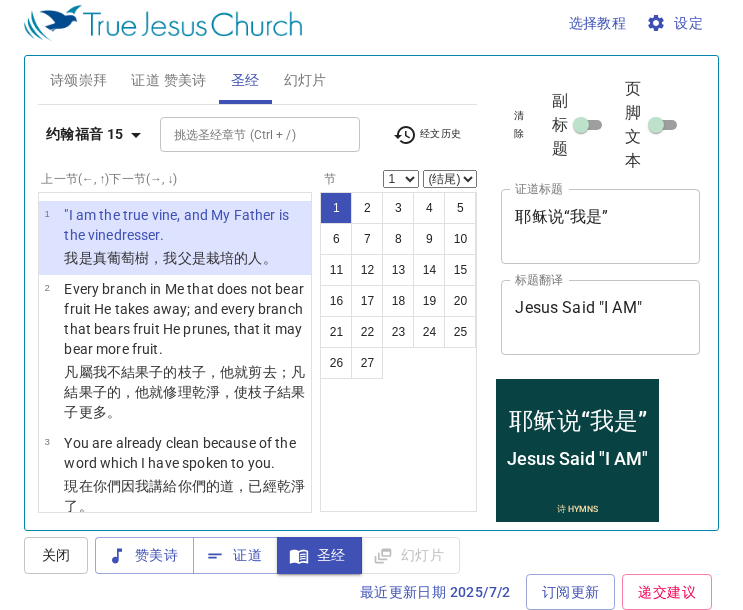 scroll, scrollTop: 9, scrollLeft: 0, axis: vertical 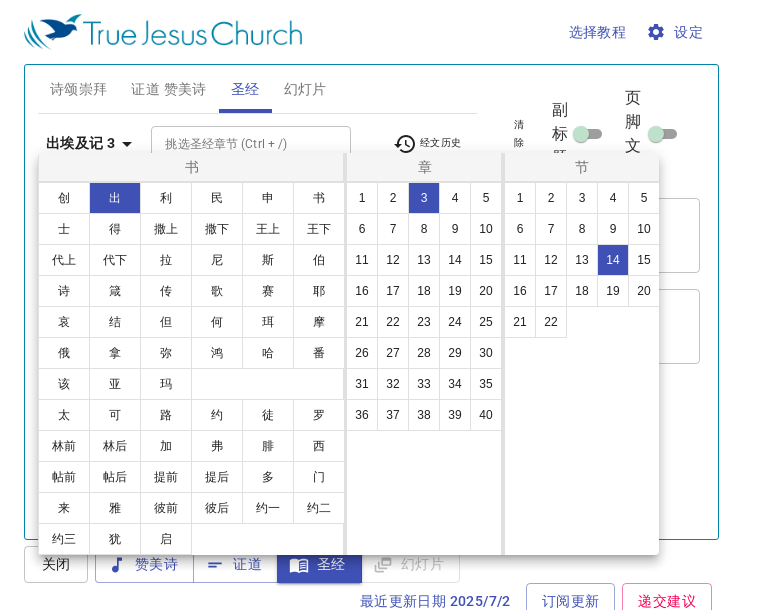 select on "14" 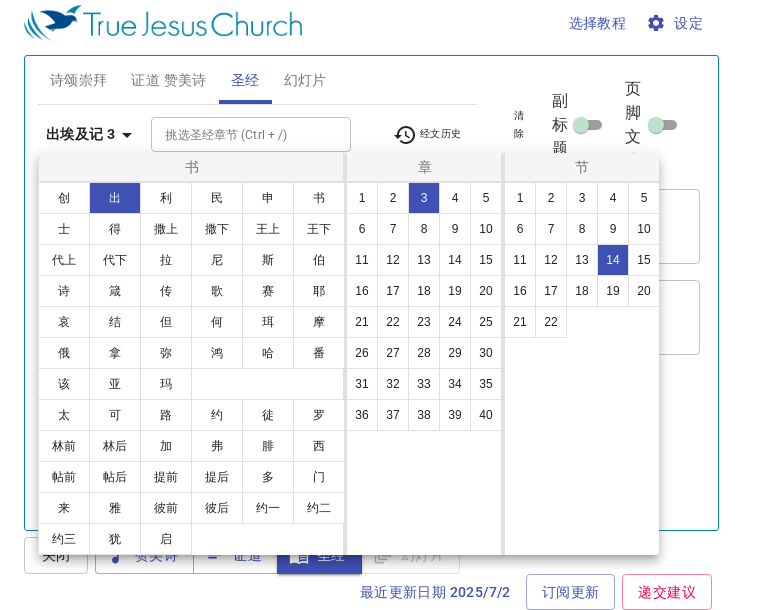 scroll, scrollTop: 9, scrollLeft: 0, axis: vertical 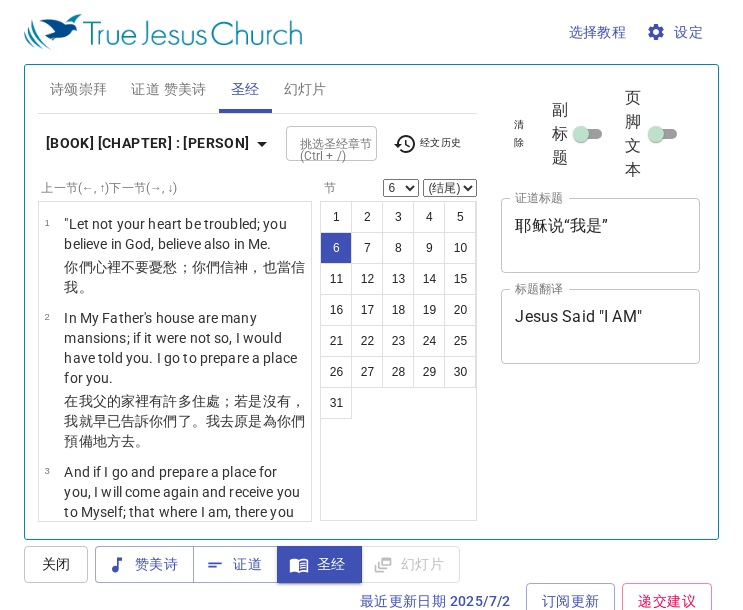 select on "6" 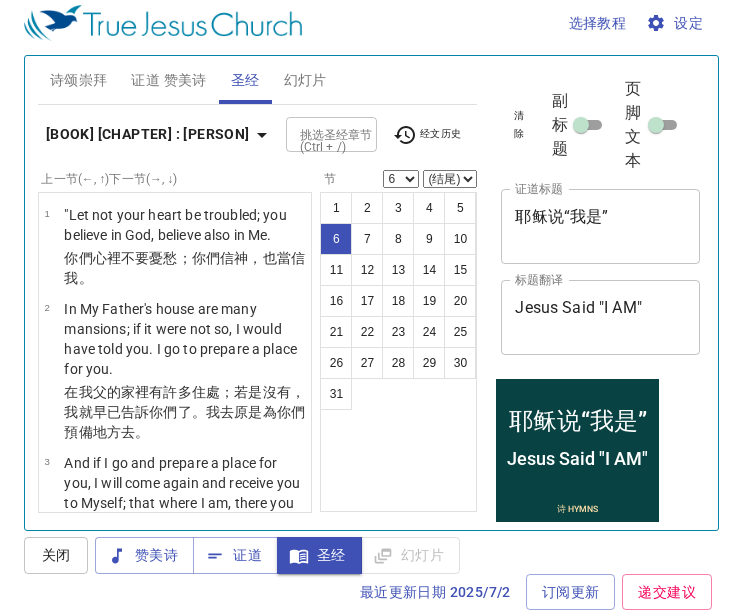 scroll, scrollTop: 9, scrollLeft: 0, axis: vertical 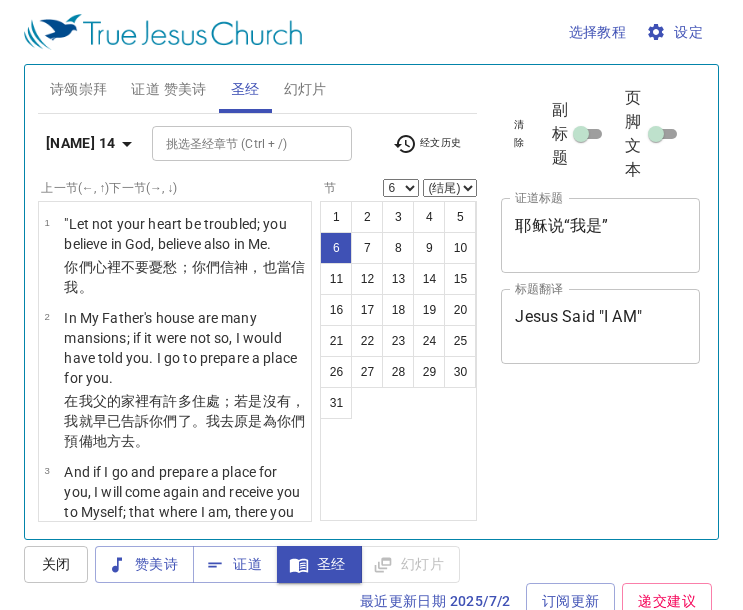 select on "6" 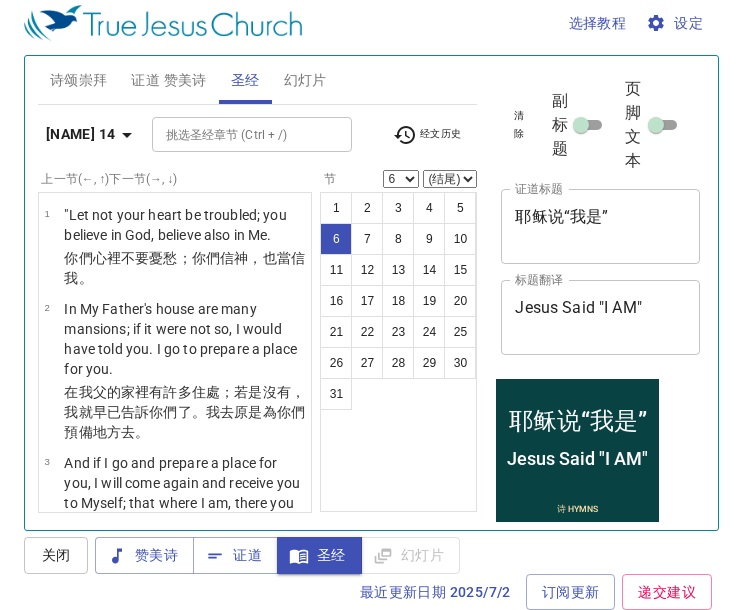 scroll, scrollTop: 9, scrollLeft: 0, axis: vertical 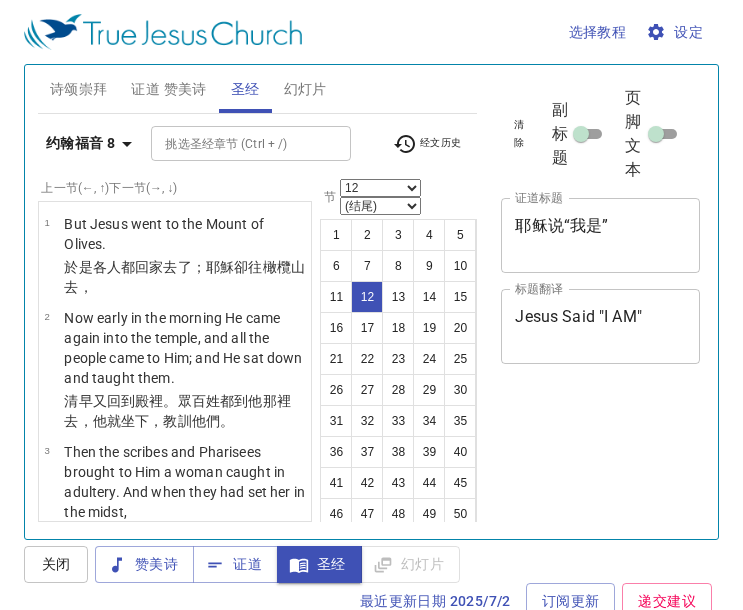 select on "12" 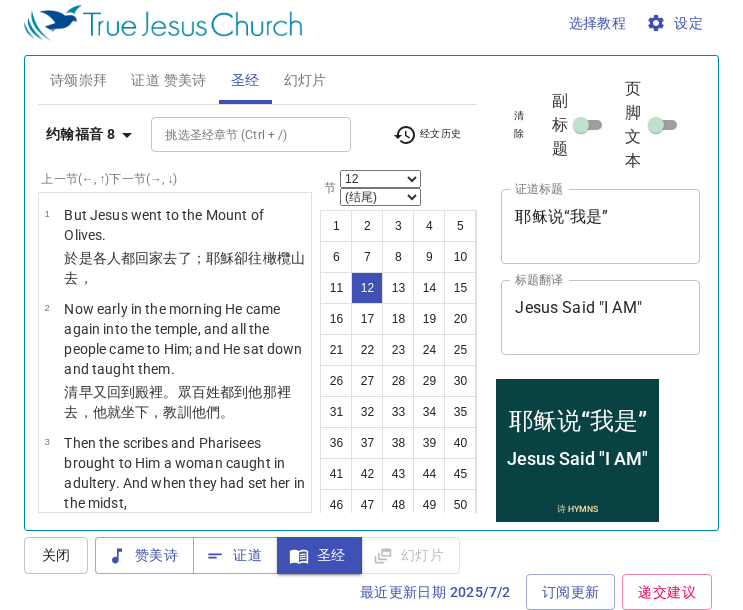 scroll, scrollTop: 9, scrollLeft: 0, axis: vertical 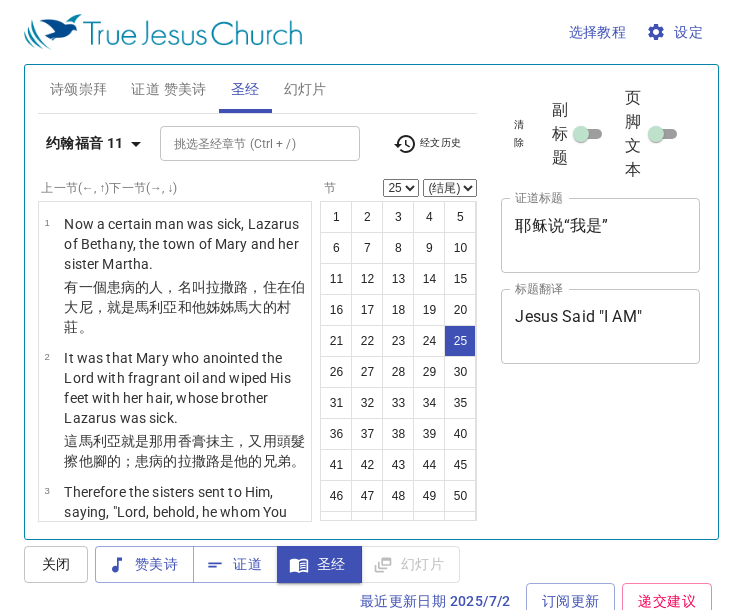 select on "25" 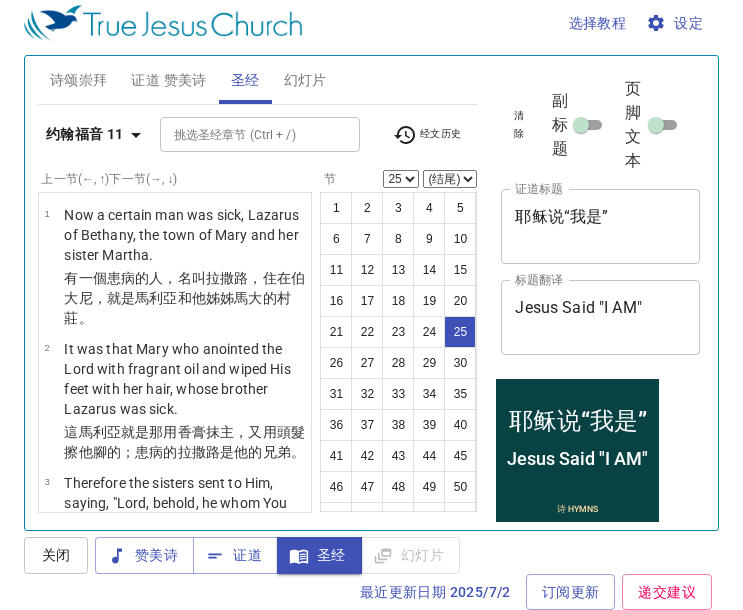 scroll, scrollTop: 9, scrollLeft: 0, axis: vertical 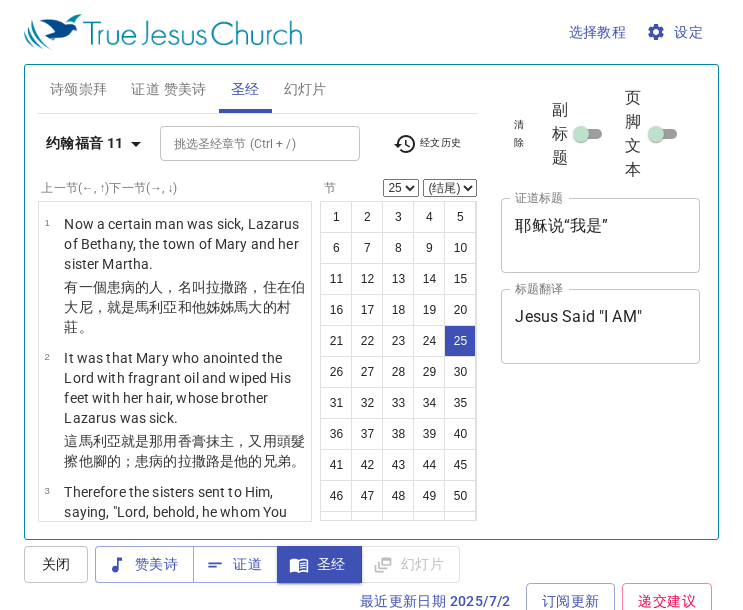 select on "25" 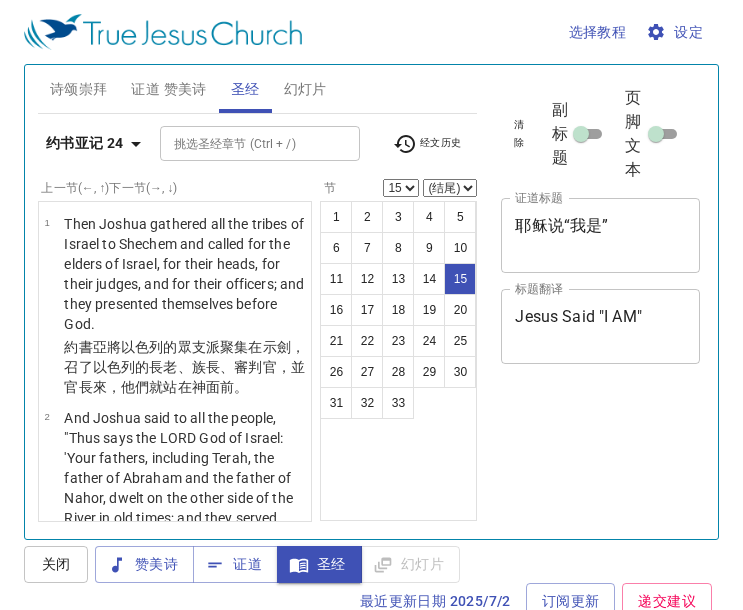 select on "15" 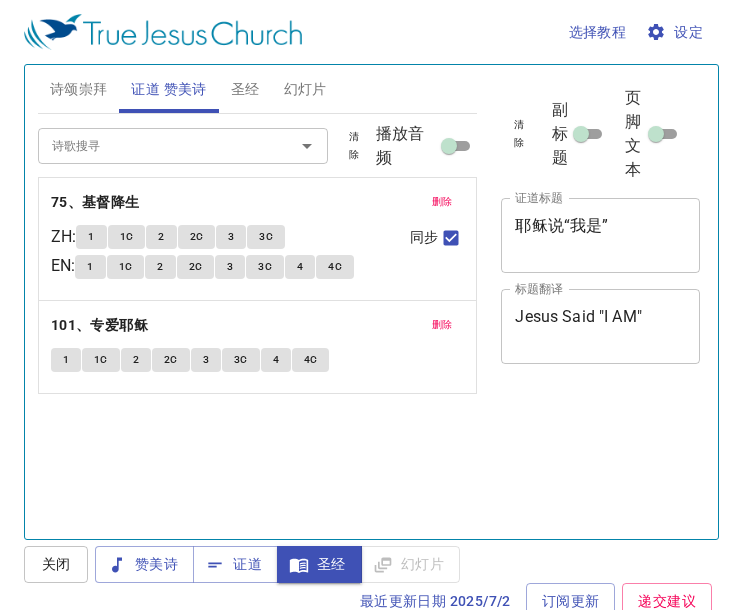 scroll, scrollTop: 9, scrollLeft: 0, axis: vertical 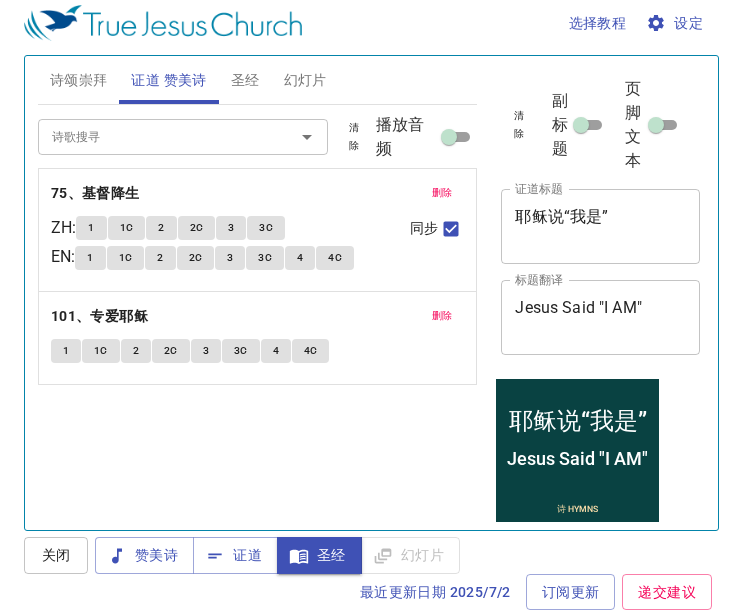 click on "101、专爱耶稣" at bounding box center (99, 316) 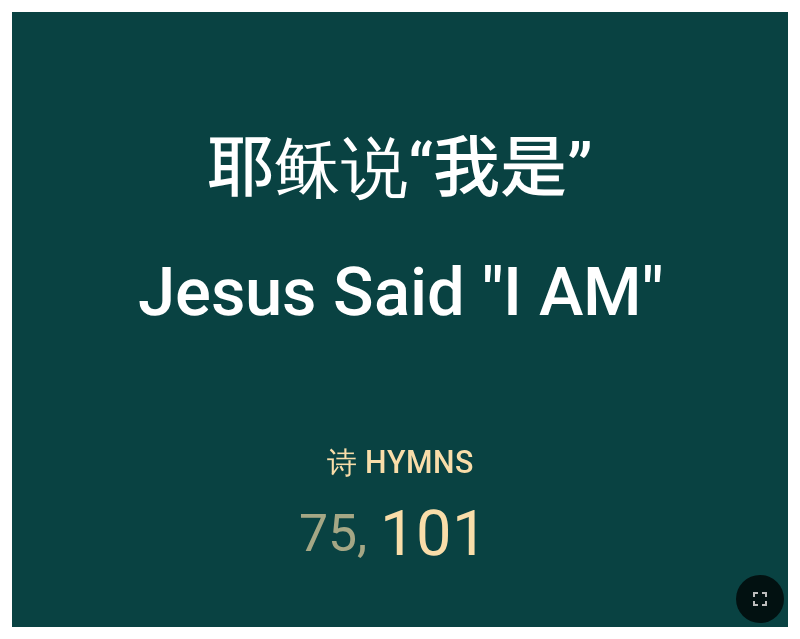 scroll, scrollTop: 0, scrollLeft: 0, axis: both 